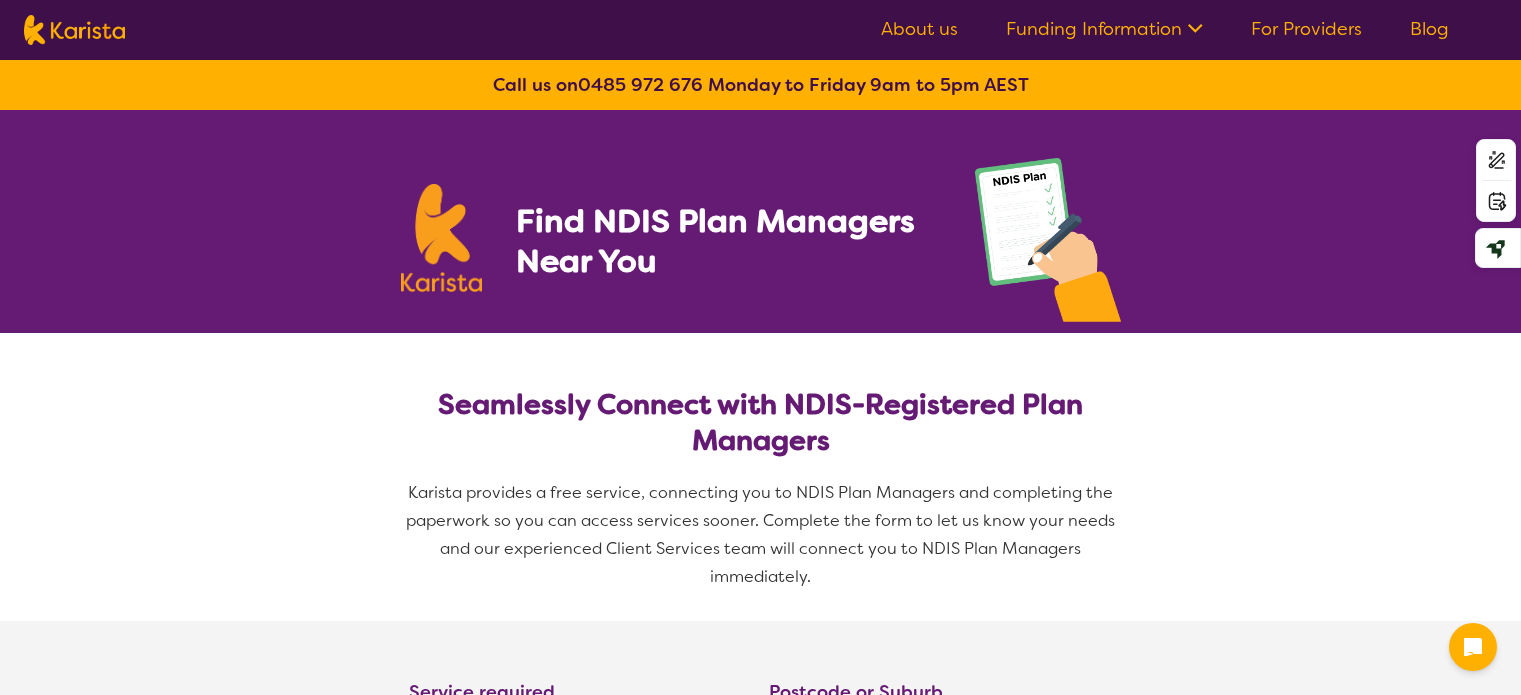 select on "NDIS Plan management" 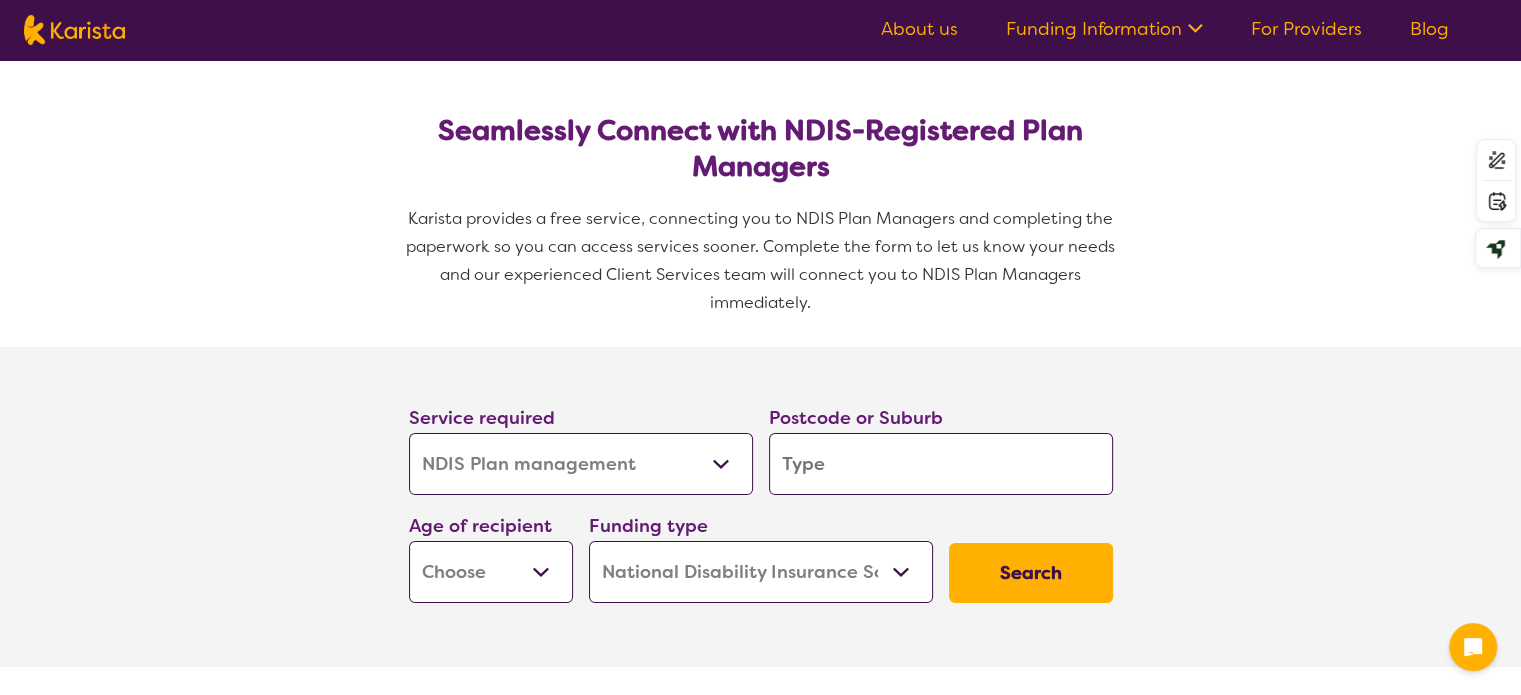 scroll, scrollTop: 400, scrollLeft: 0, axis: vertical 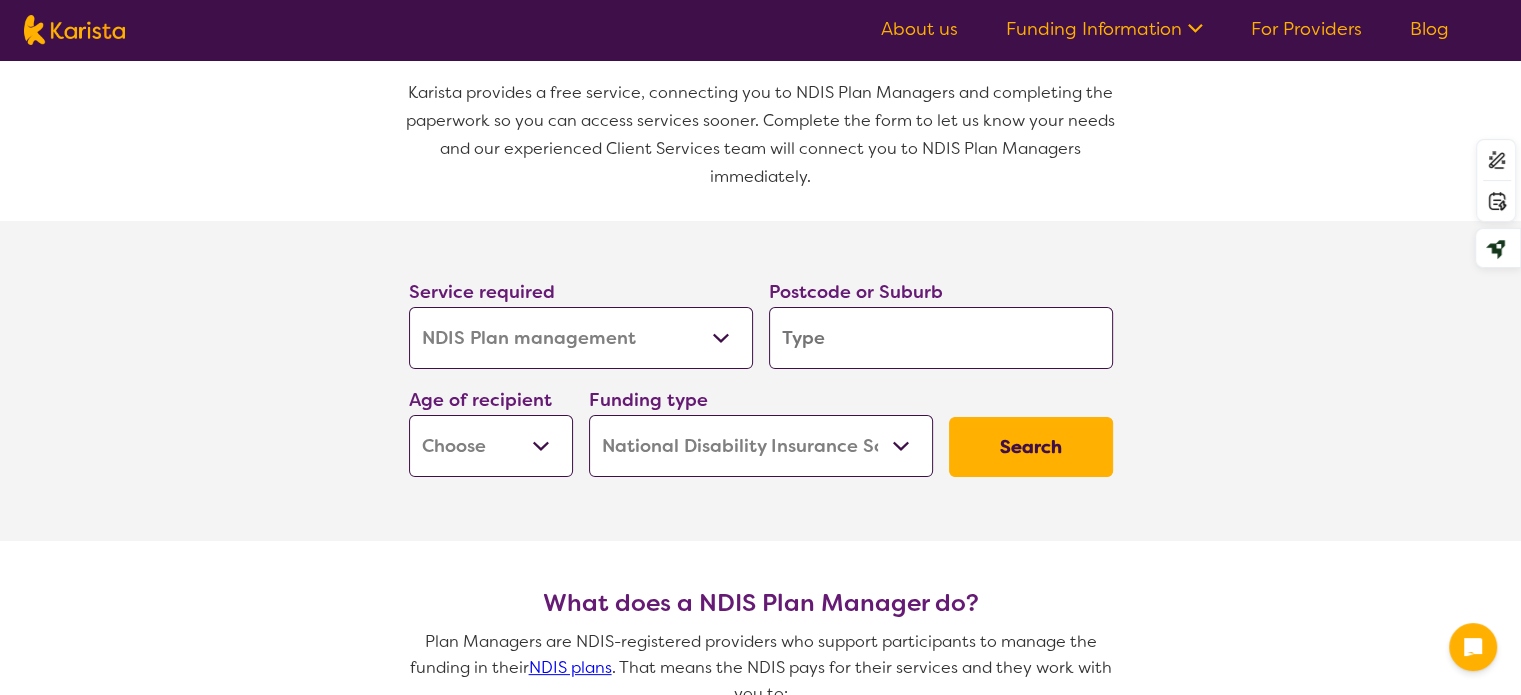 click on "Allied Health Assistant Assessment (ADHD or Autism) Behaviour support Counselling Dietitian Domestic and home help Employment Support Exercise physiology Home Care Package Provider Key Worker NDIS Plan management NDIS Support Coordination Nursing services Occupational therapy Personal care Physiotherapy Podiatry Psychology Psychosocial Recovery Coach Respite Speech therapy Support worker Supported accommodation" at bounding box center (581, 338) 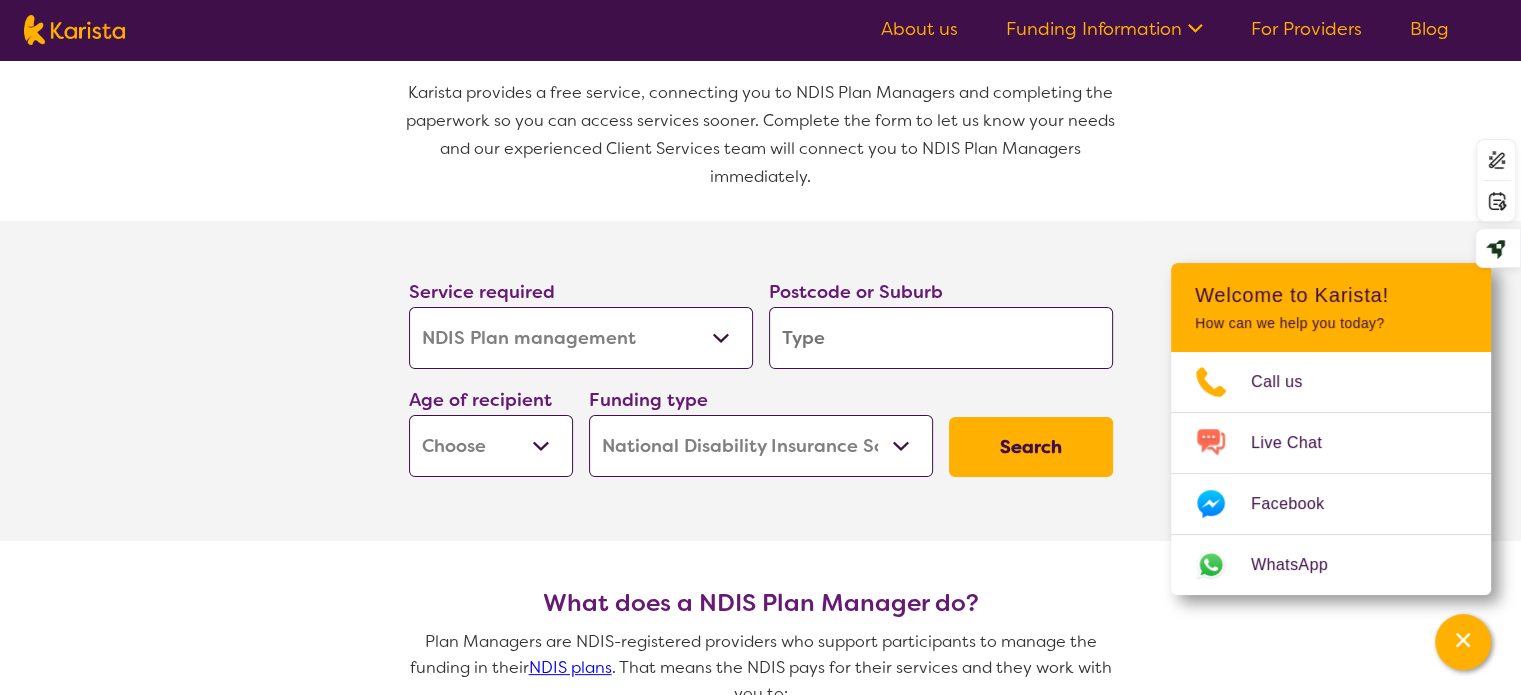 click on "Allied Health Assistant Assessment (ADHD or Autism) Behaviour support Counselling Dietitian Domestic and home help Employment Support Exercise physiology Home Care Package Provider Key Worker NDIS Plan management NDIS Support Coordination Nursing services Occupational therapy Personal care Physiotherapy Podiatry Psychology Psychosocial Recovery Coach Respite Speech therapy Support worker Supported accommodation" at bounding box center (581, 338) 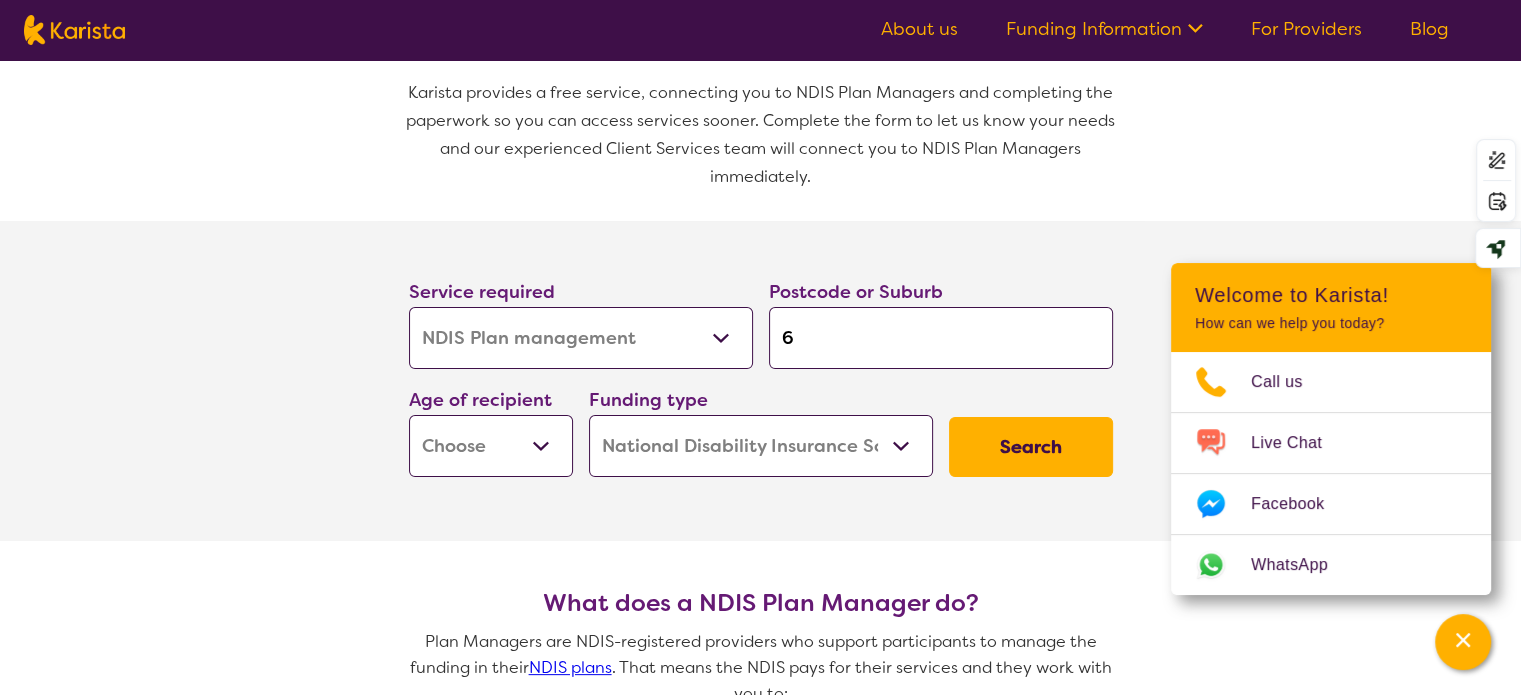 type on "60" 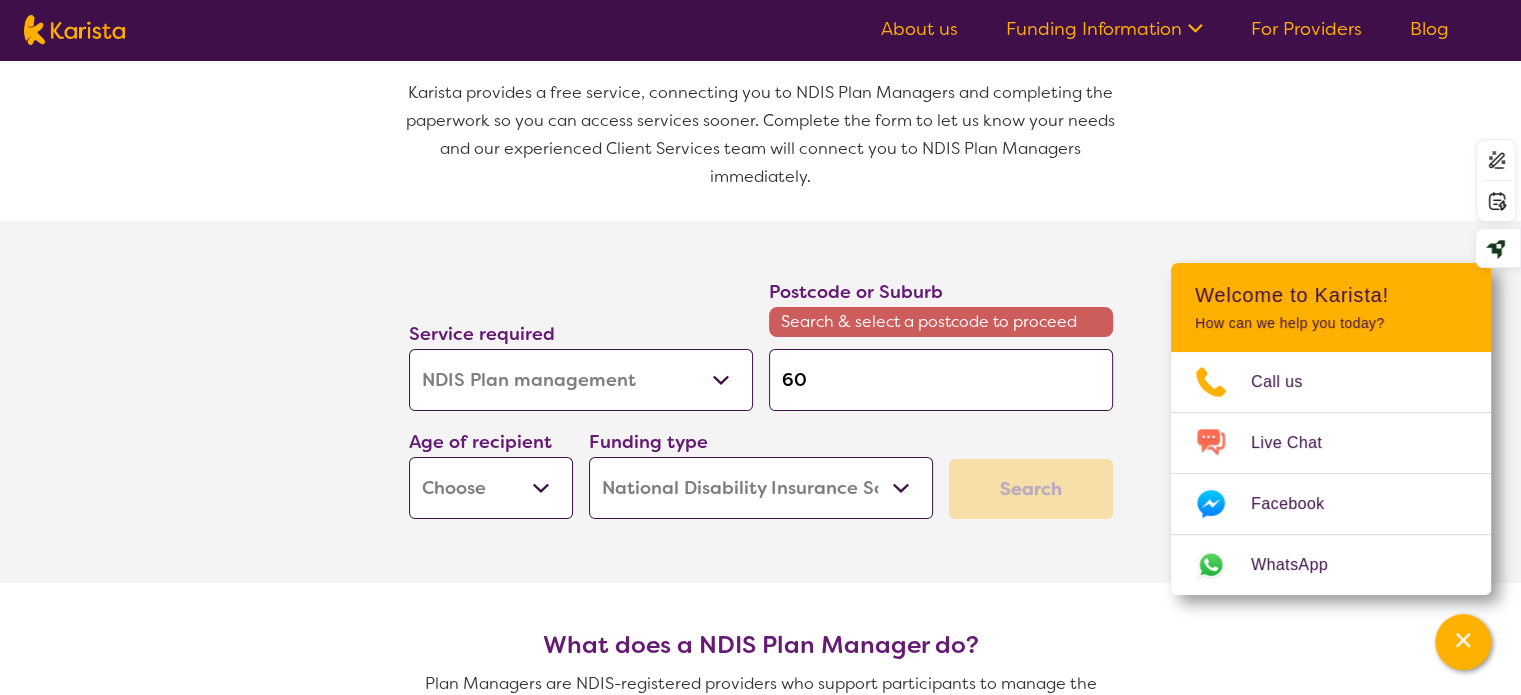 type on "603" 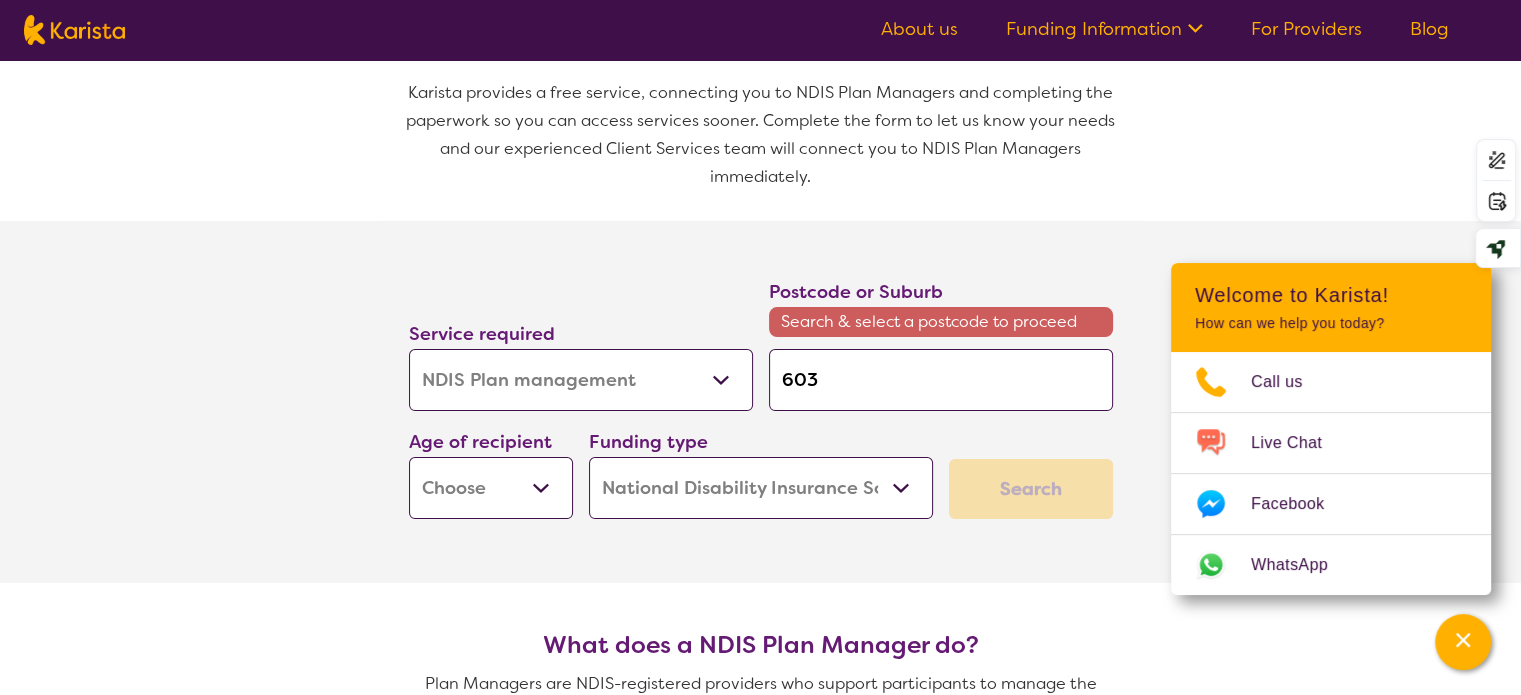 type on "603" 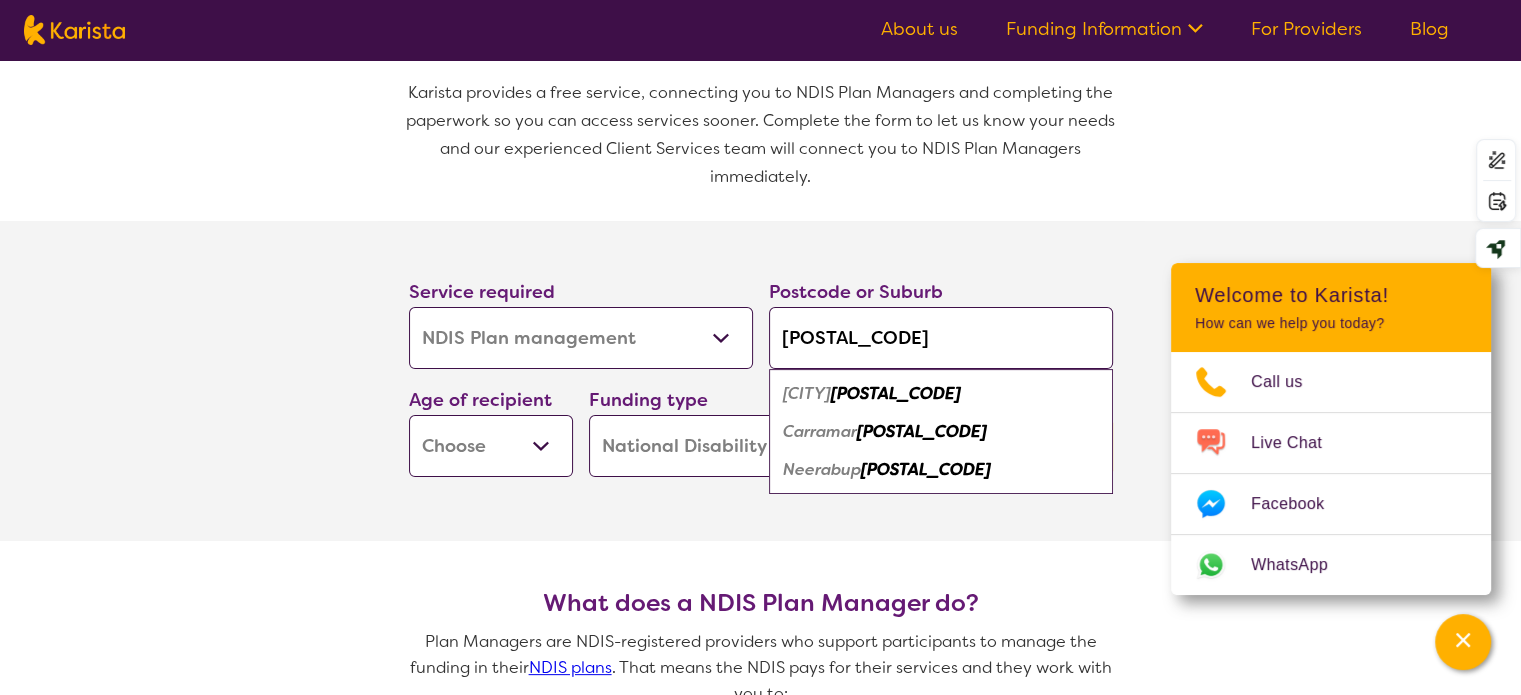 type on "6031" 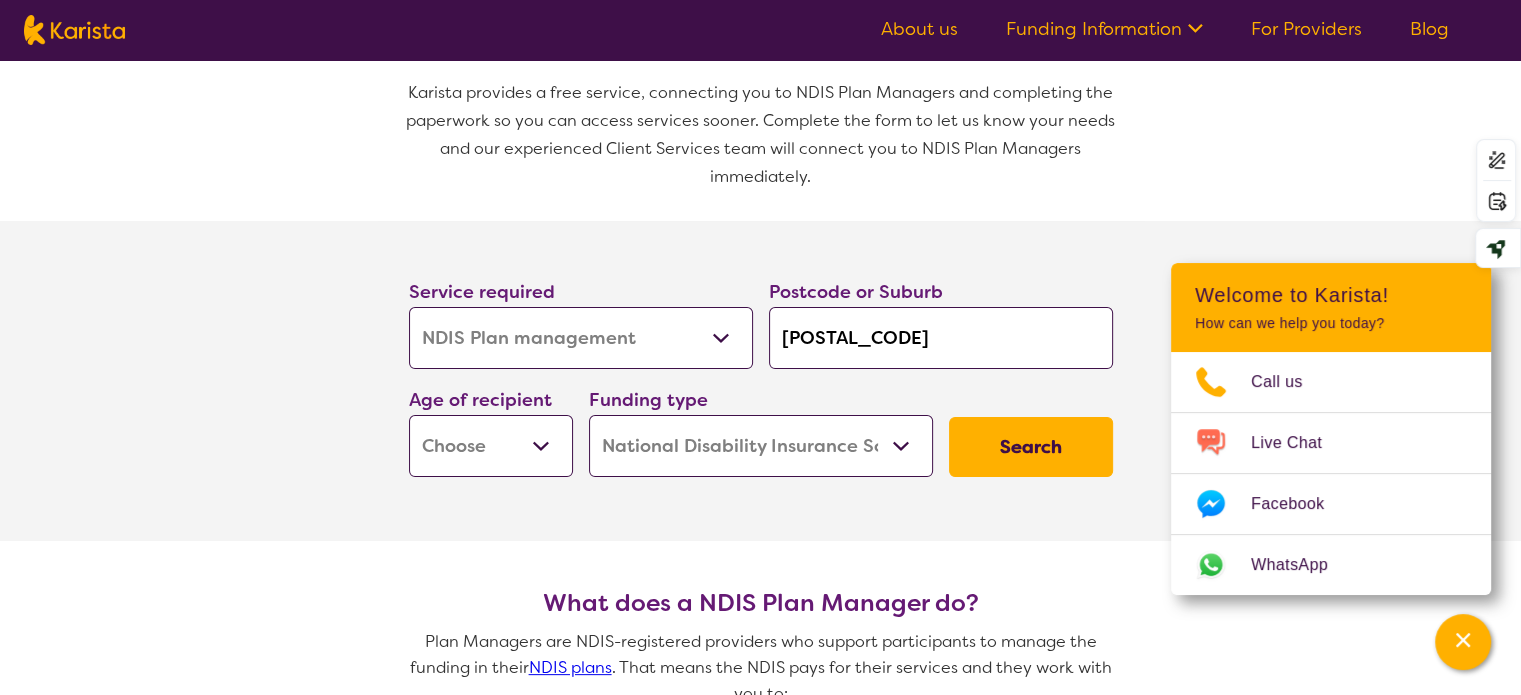 click on "Early Childhood - 0 to 9 Child - 10 to 11 Adolescent - 12 to 17 Adult - 18 to 64 Aged - 65+" at bounding box center [491, 446] 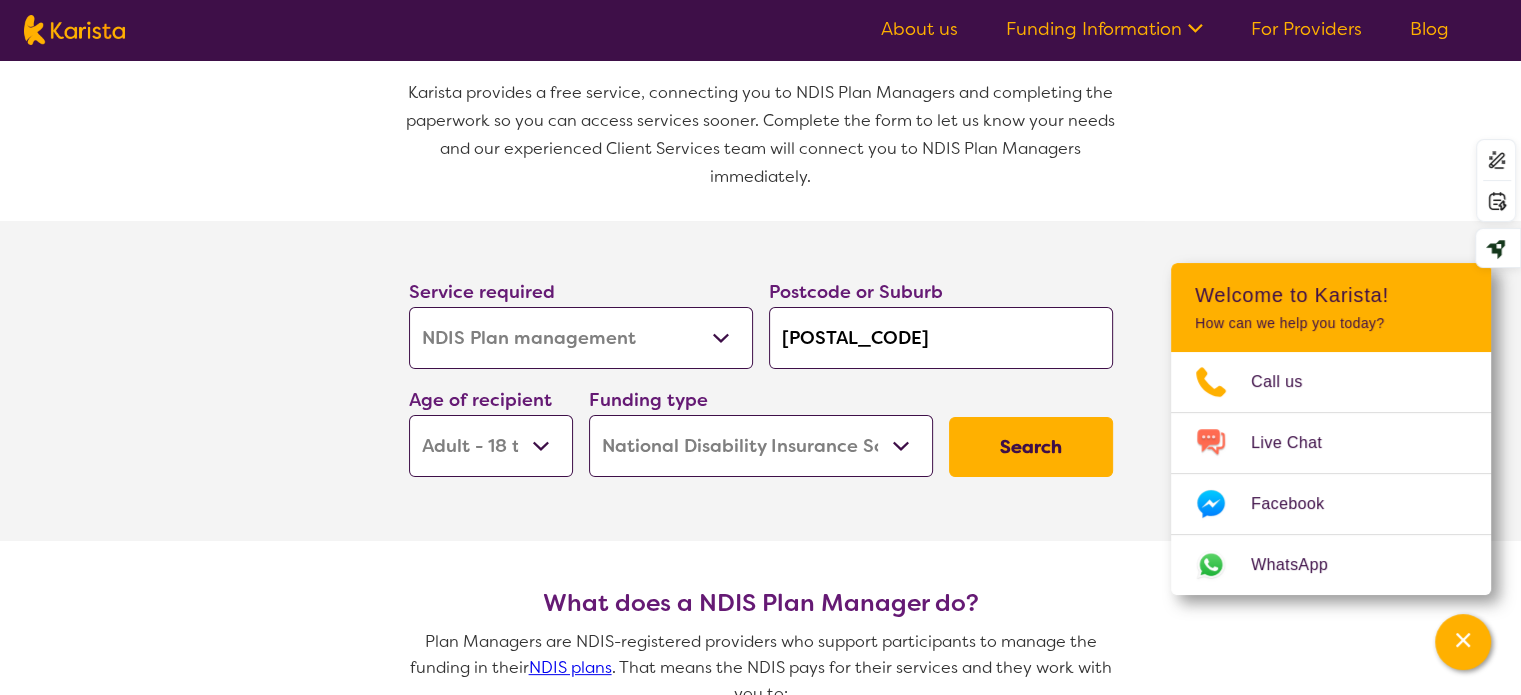 click on "Early Childhood - 0 to 9 Child - 10 to 11 Adolescent - 12 to 17 Adult - 18 to 64 Aged - 65+" at bounding box center (491, 446) 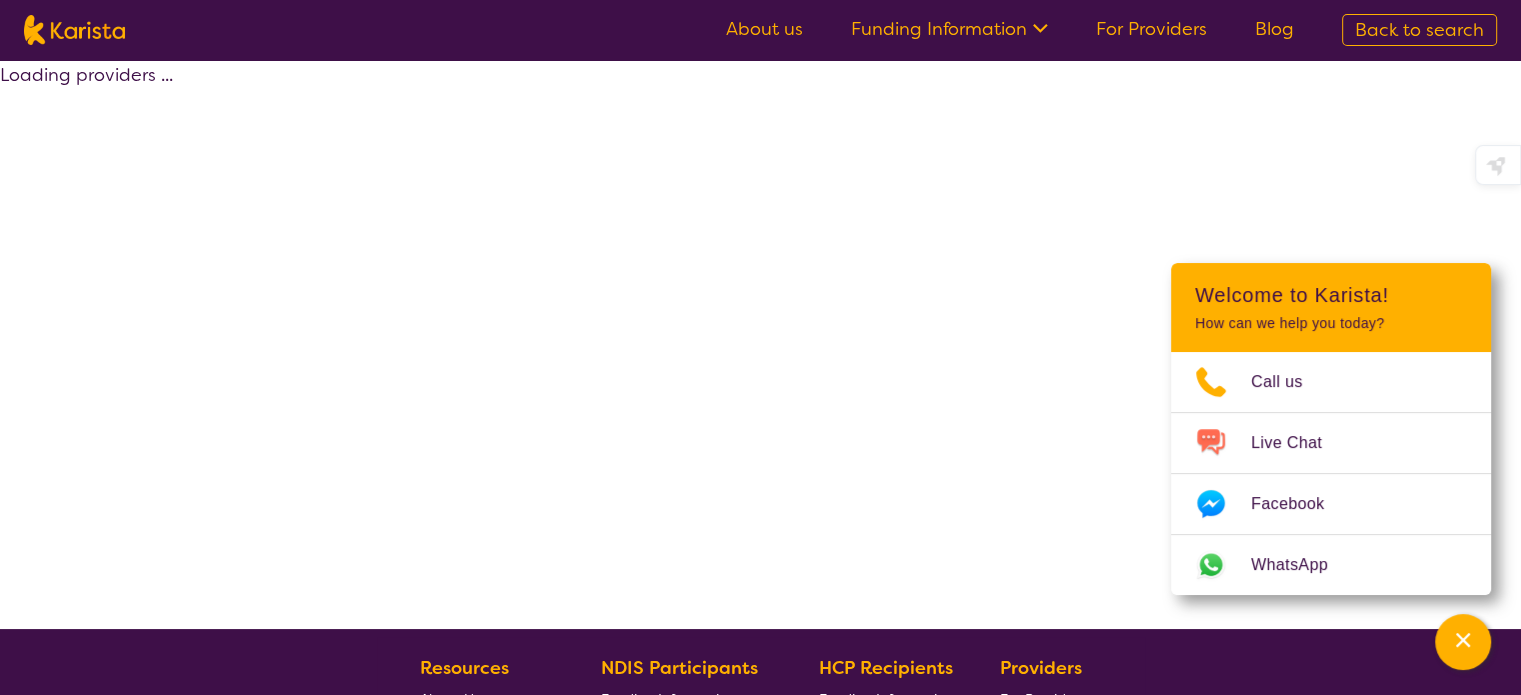 select on "by_score" 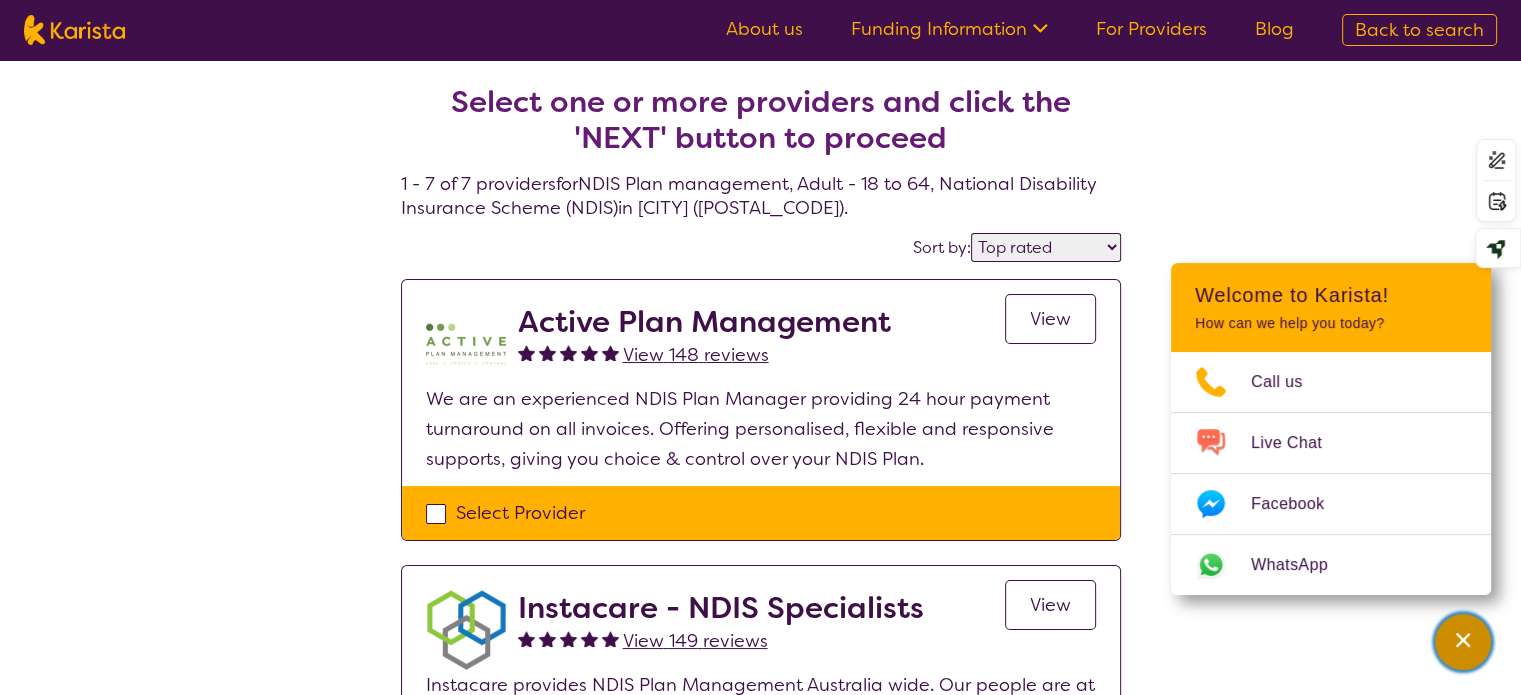 click 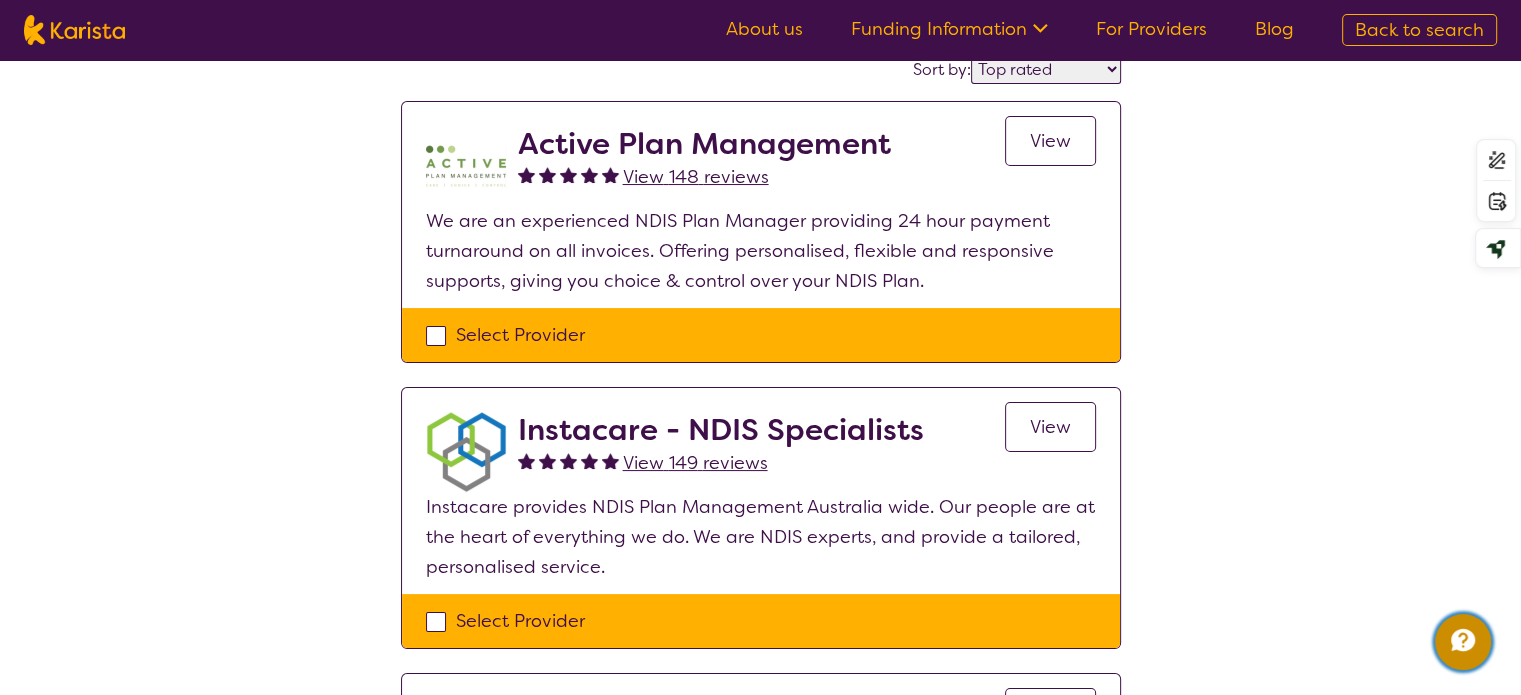 scroll, scrollTop: 200, scrollLeft: 0, axis: vertical 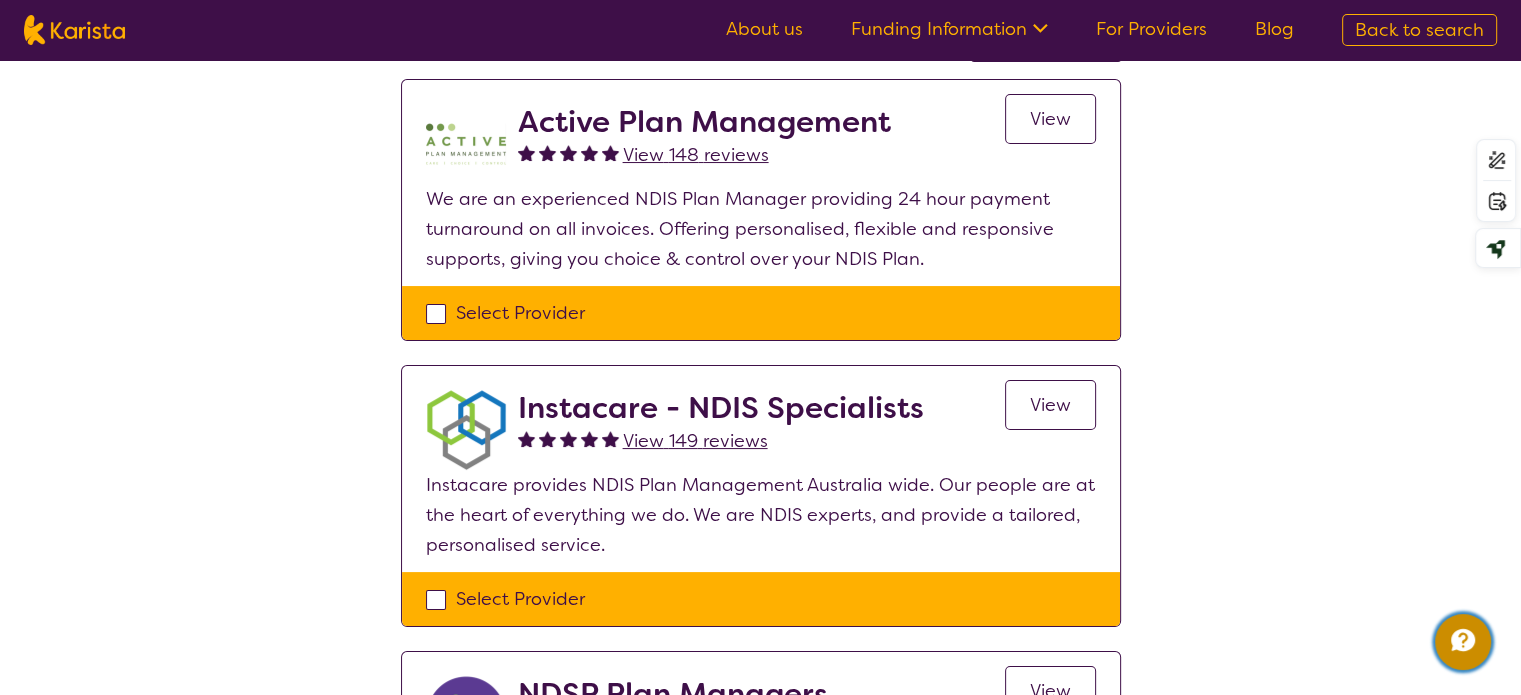 type 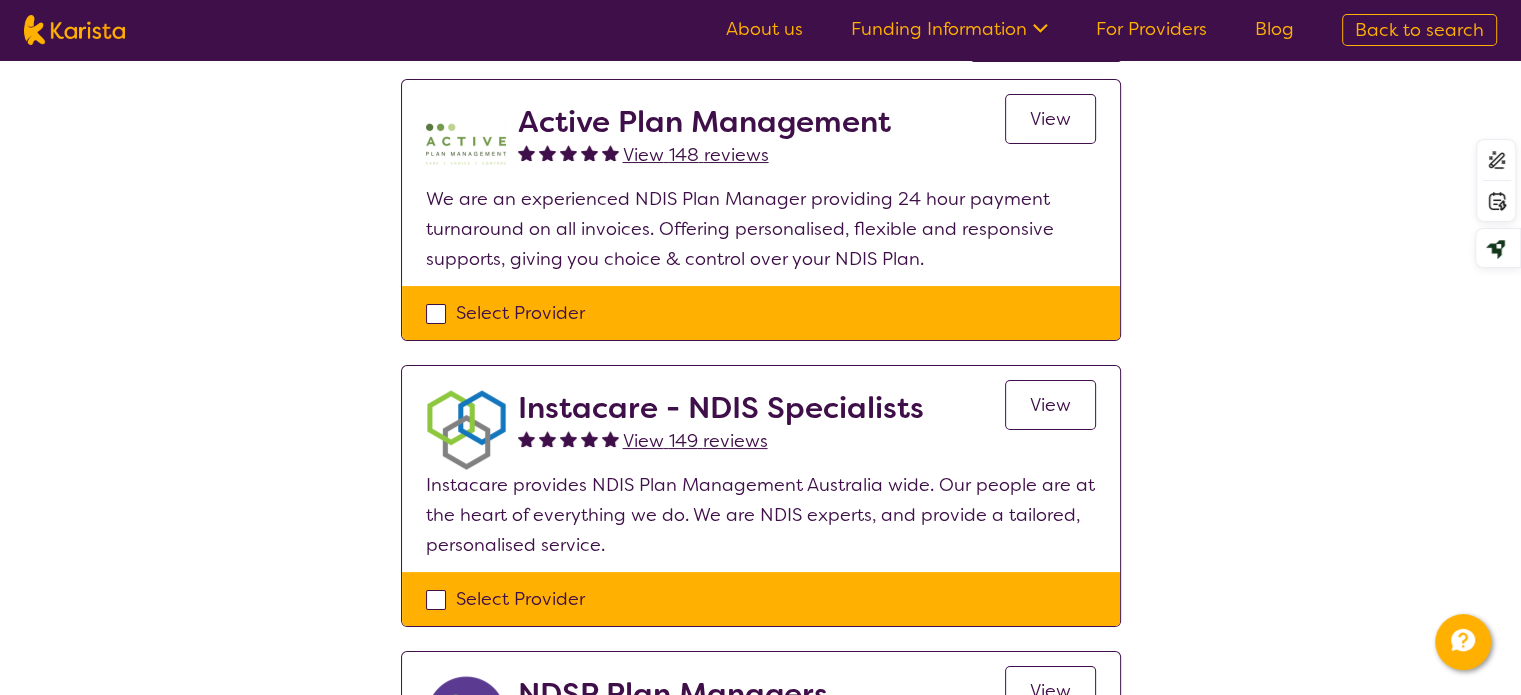 click on "View   149   reviews" at bounding box center [695, 441] 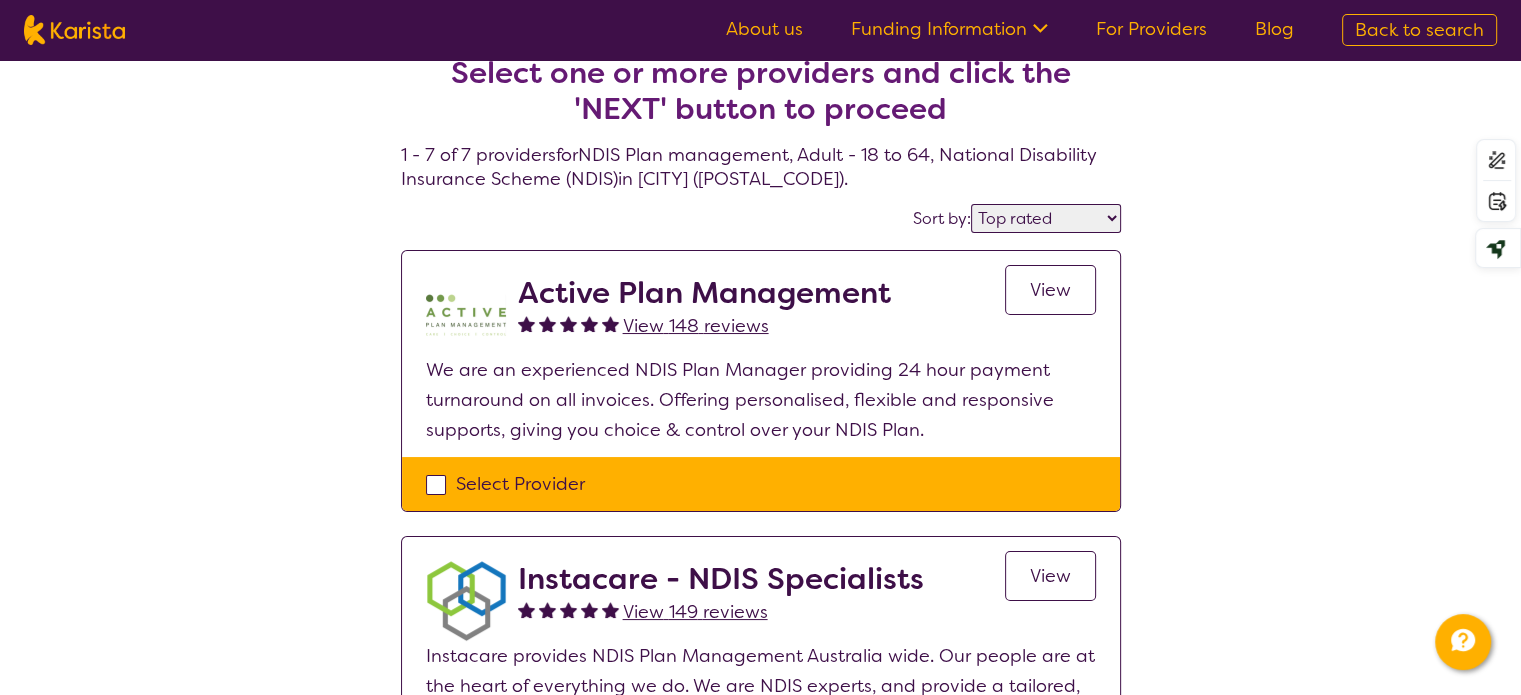 scroll, scrollTop: 0, scrollLeft: 0, axis: both 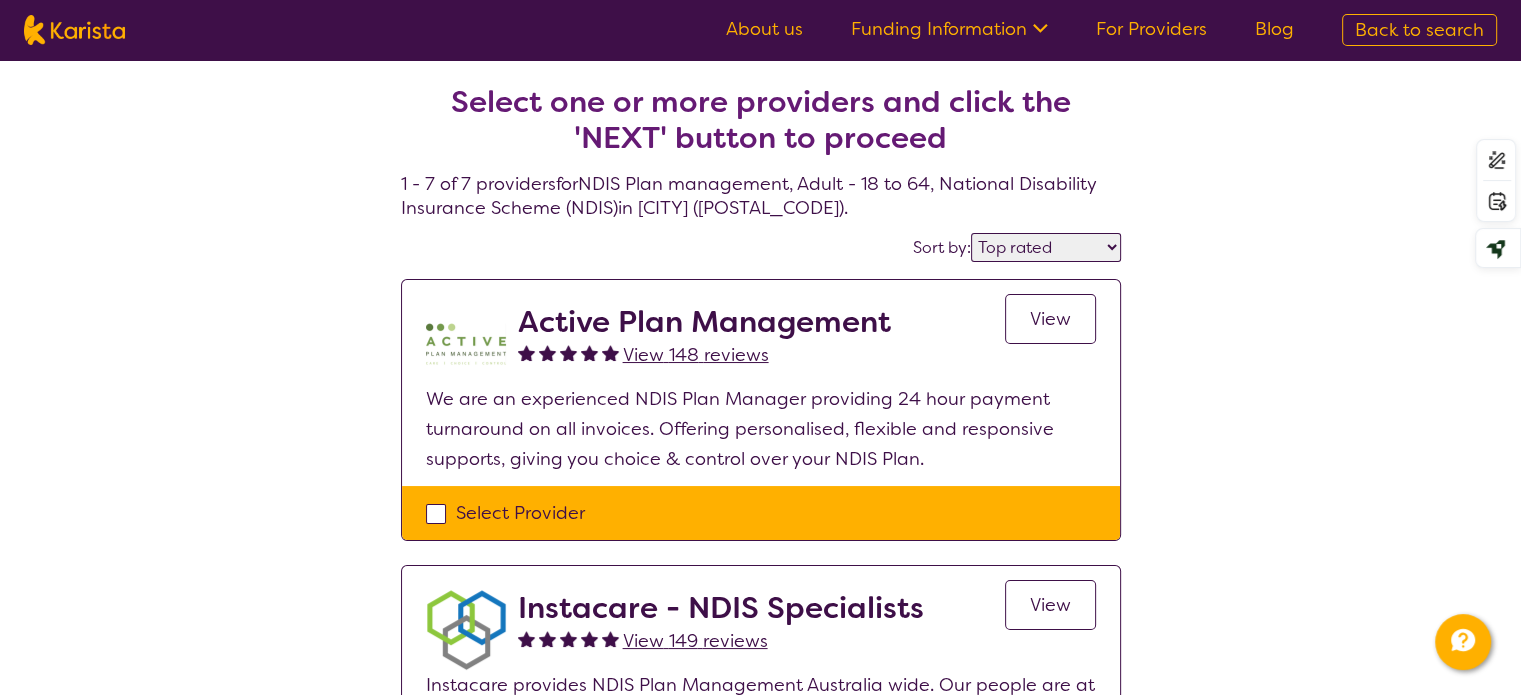 click on "View" at bounding box center [1050, 319] 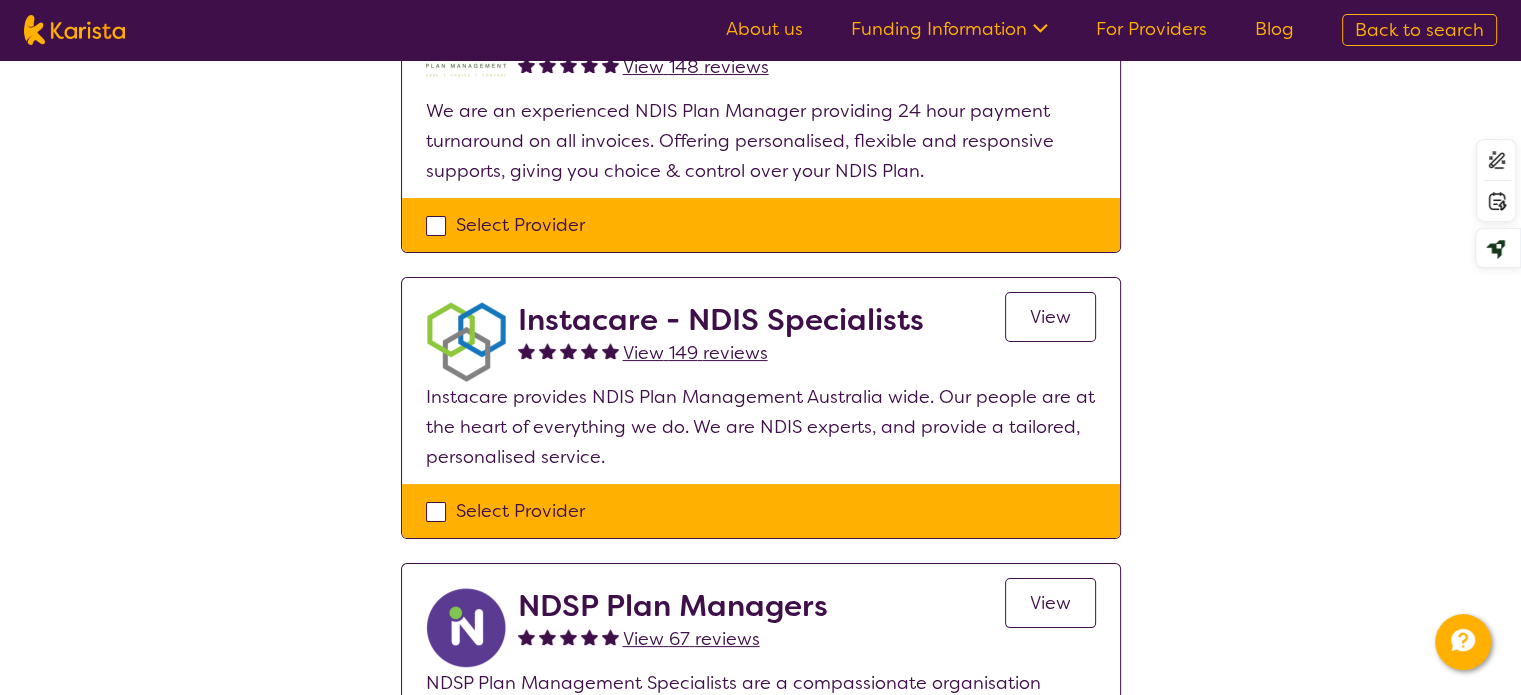 scroll, scrollTop: 300, scrollLeft: 0, axis: vertical 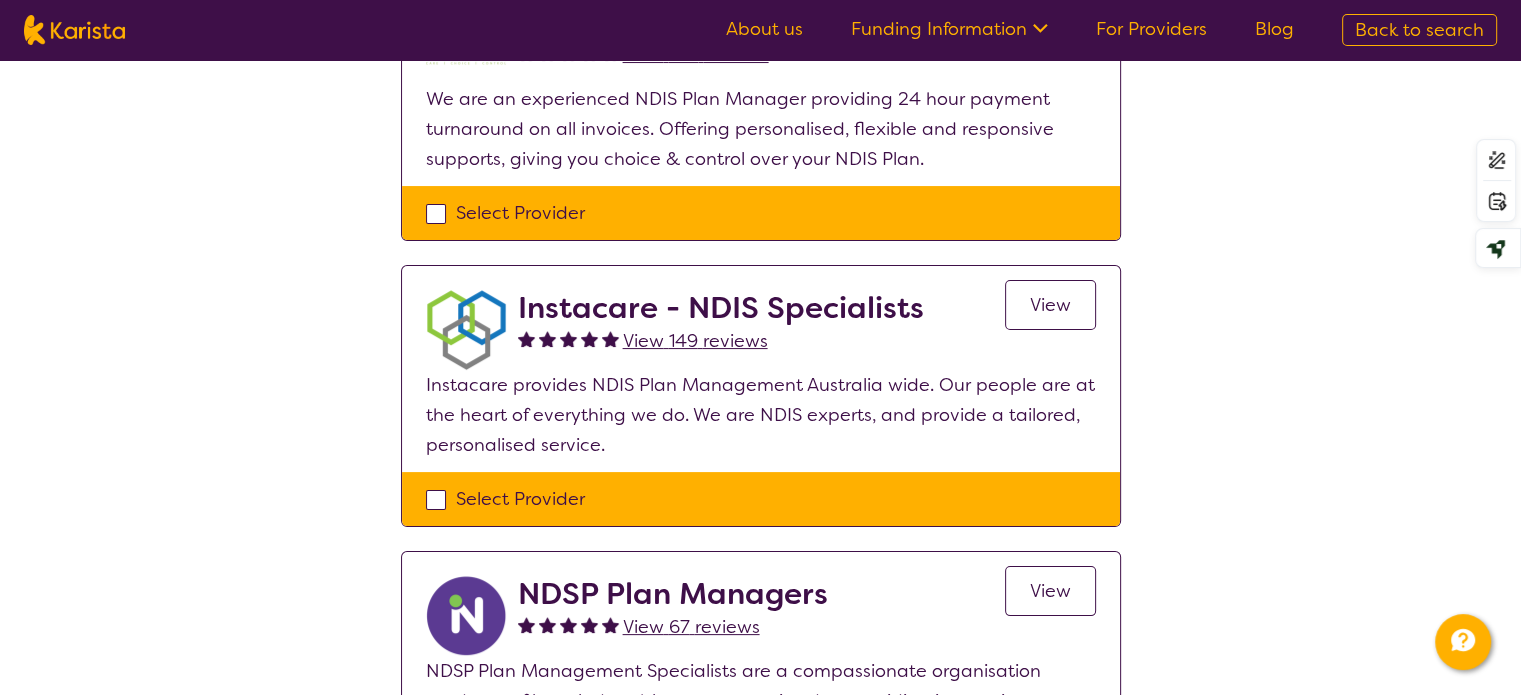 click on "Instacare - NDIS Specialists" at bounding box center [721, 308] 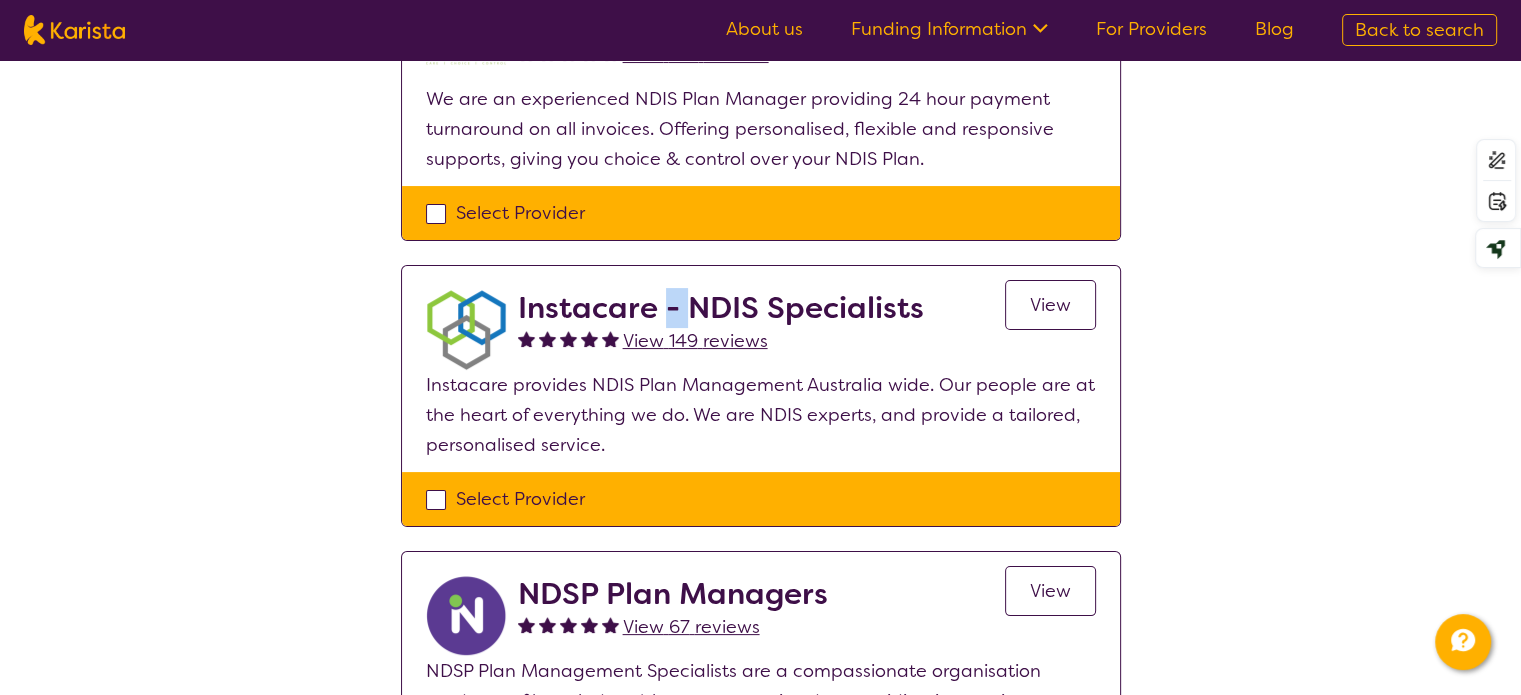 click on "Instacare - NDIS Specialists" at bounding box center [721, 308] 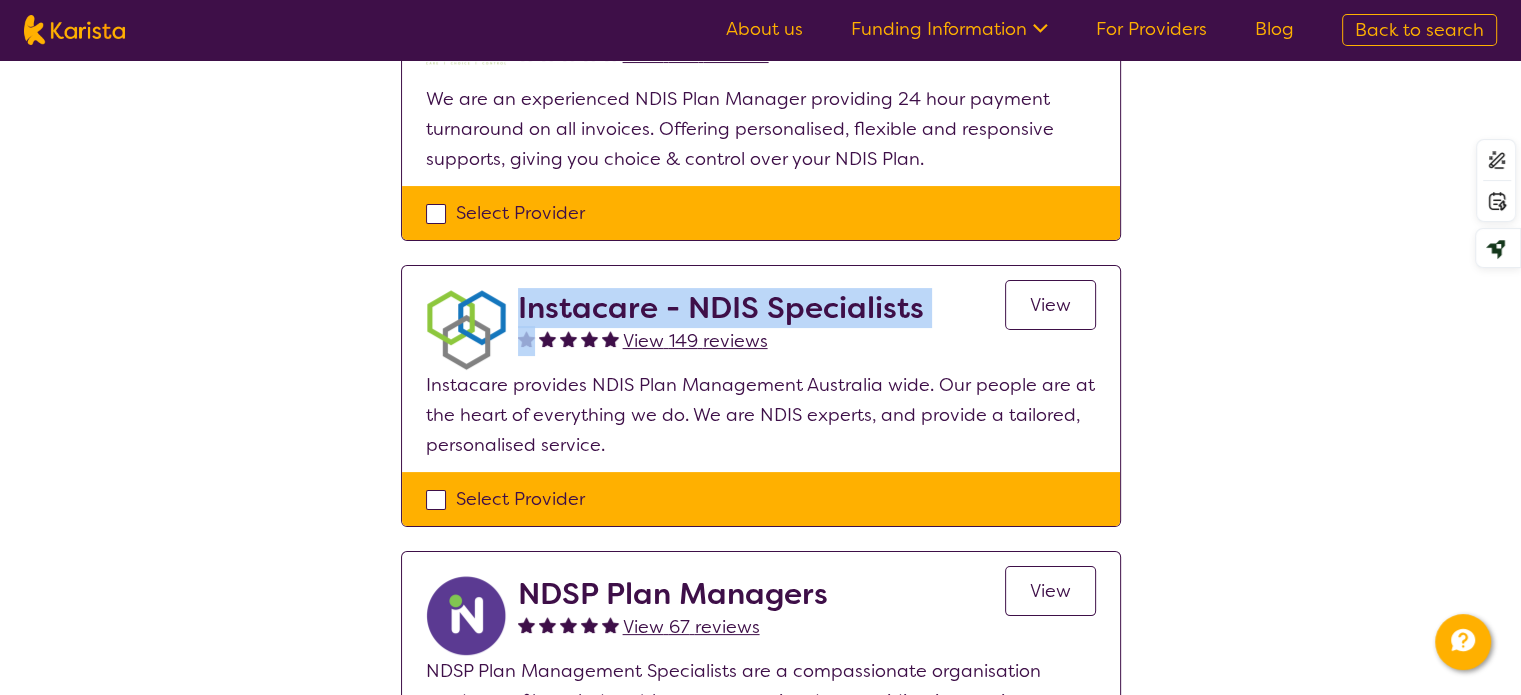 click on "Instacare - NDIS Specialists" at bounding box center (721, 308) 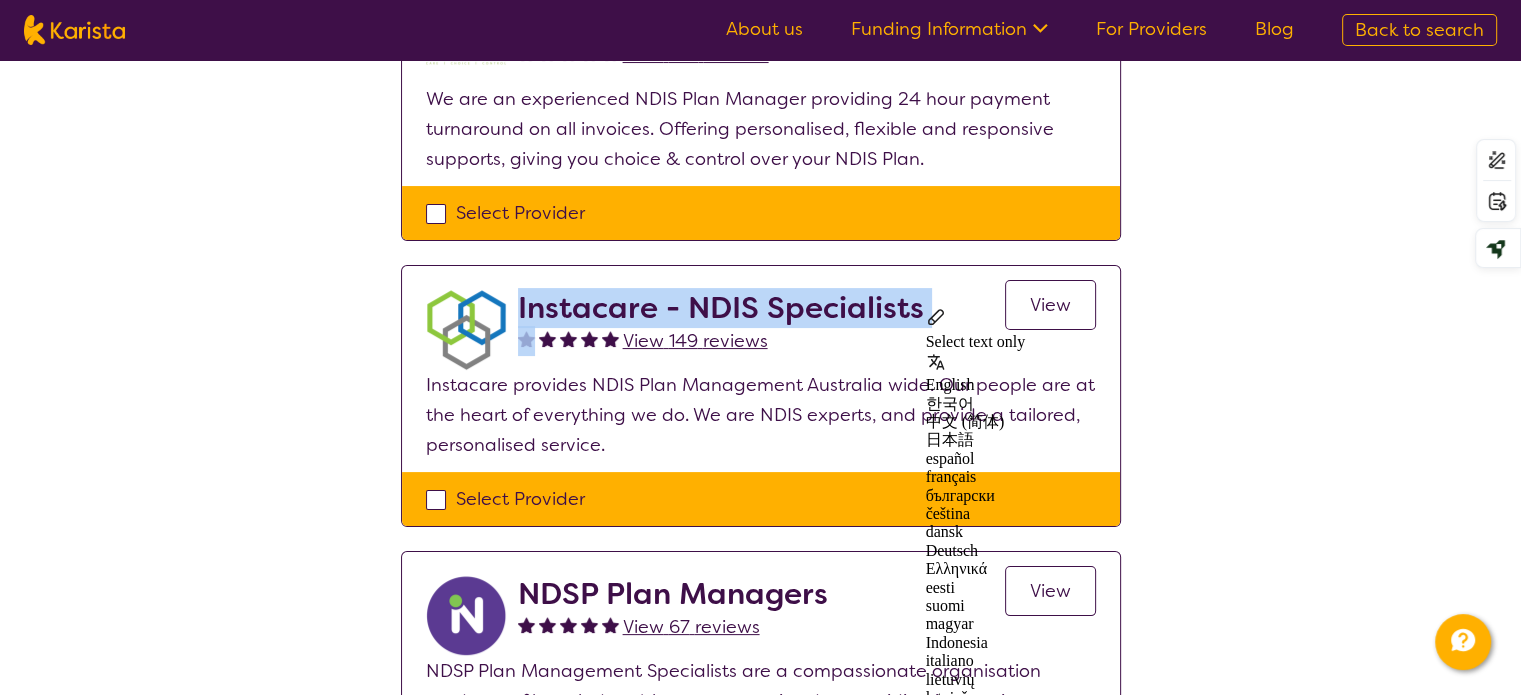 copy on "Instacare - NDIS Specialists" 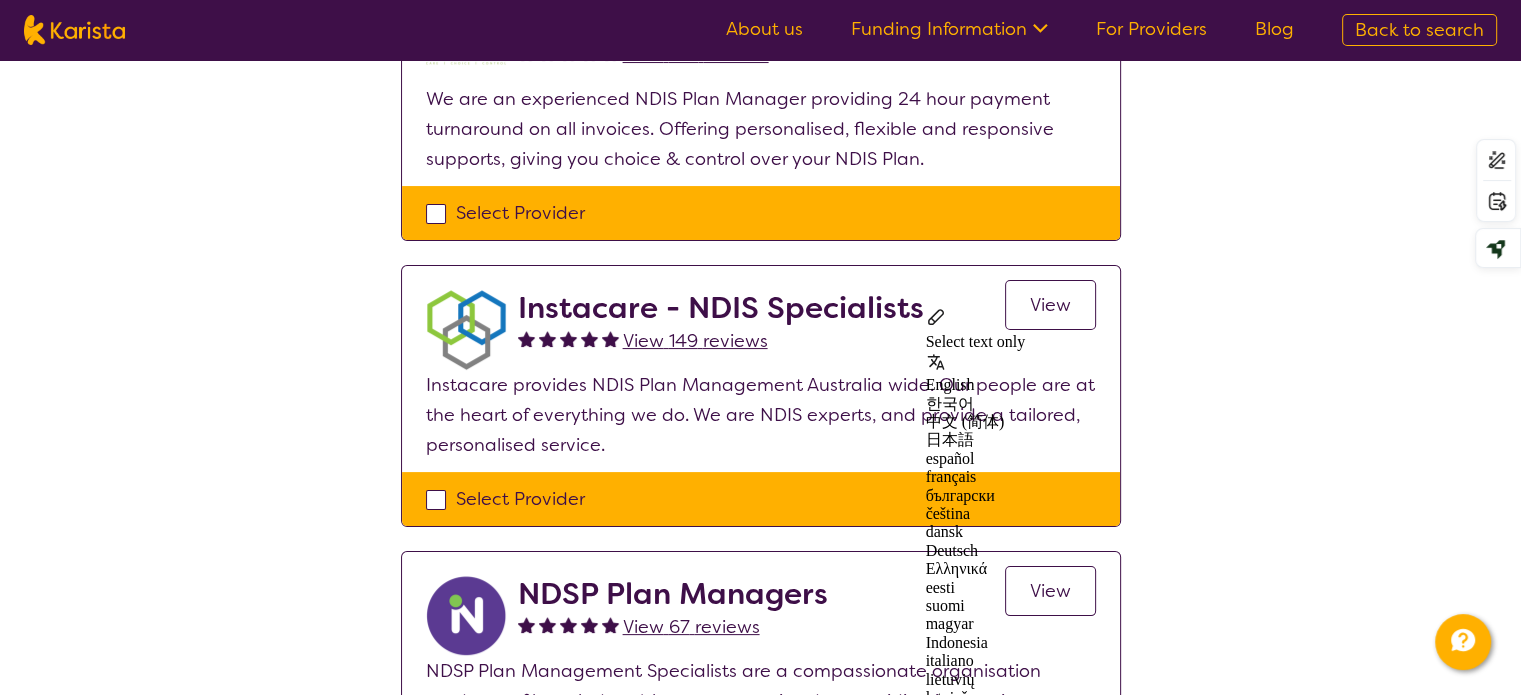 click on "Select one or more providers and click the 'NEXT' button to proceed 1 - 7 of 7 providers  for  NDIS Plan management , Adult - 18 to 64 , National Disability Insurance Scheme (NDIS)  in  Banksia Grove (6031) . Sort by:  Highly reviewed Top rated Active Plan Management View   148   reviews View We are an experienced NDIS Plan Manager providing 24 hour payment turnaround on all invoices.  Offering personalised, flexible and responsive supports, giving you choice & control over your NDIS Plan. Select Provider Instacare - NDIS Specialists View   149   reviews View Instacare provides NDIS Plan Management Australia wide. Our people are at the heart of everything we do. We are NDIS experts, and provide a tailored, personalised service. Select Provider NDSP Plan Managers View   67   reviews View NDSP Plan Management Specialists are a compassionate organisation made up of knowledgeable team committed to providing innovative support services within a fun and trustworthy environment. Select Provider View   32   reviews" at bounding box center (760, 874) 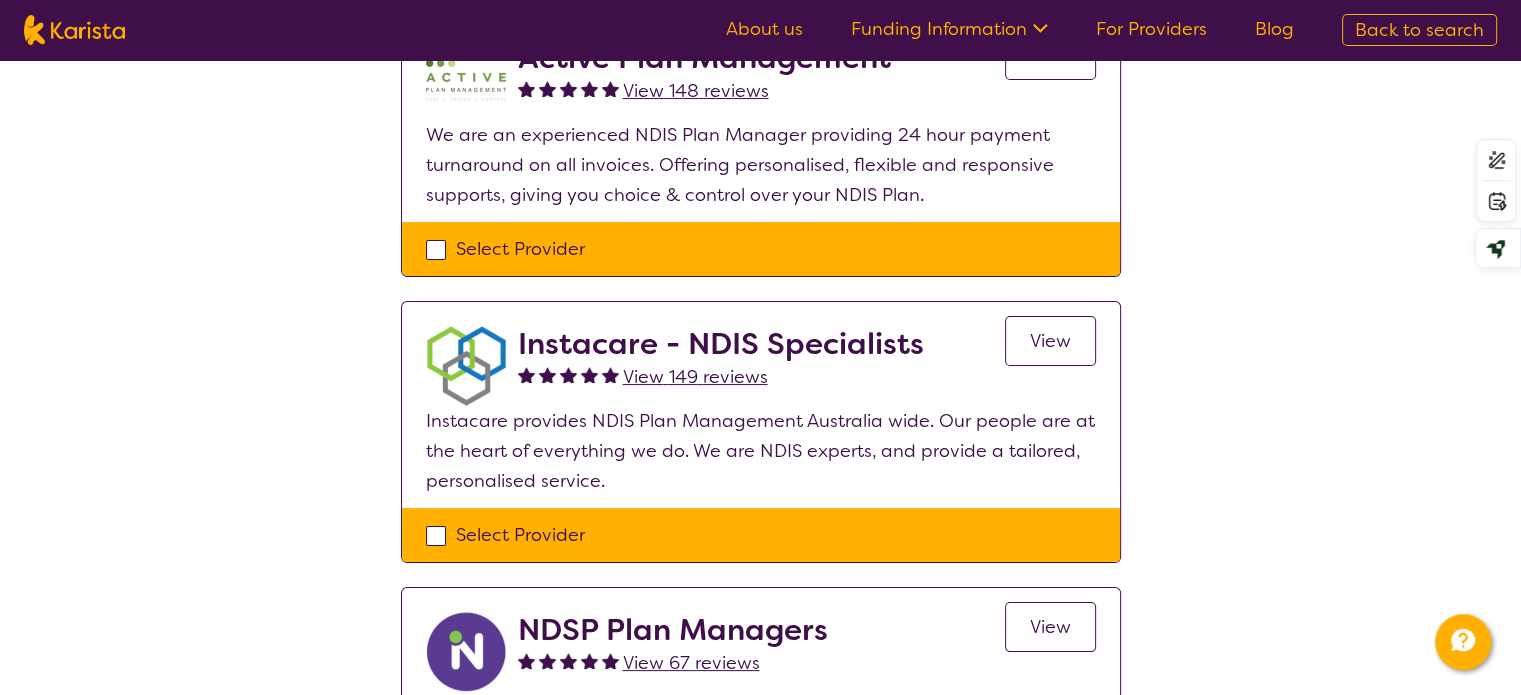 scroll, scrollTop: 0, scrollLeft: 0, axis: both 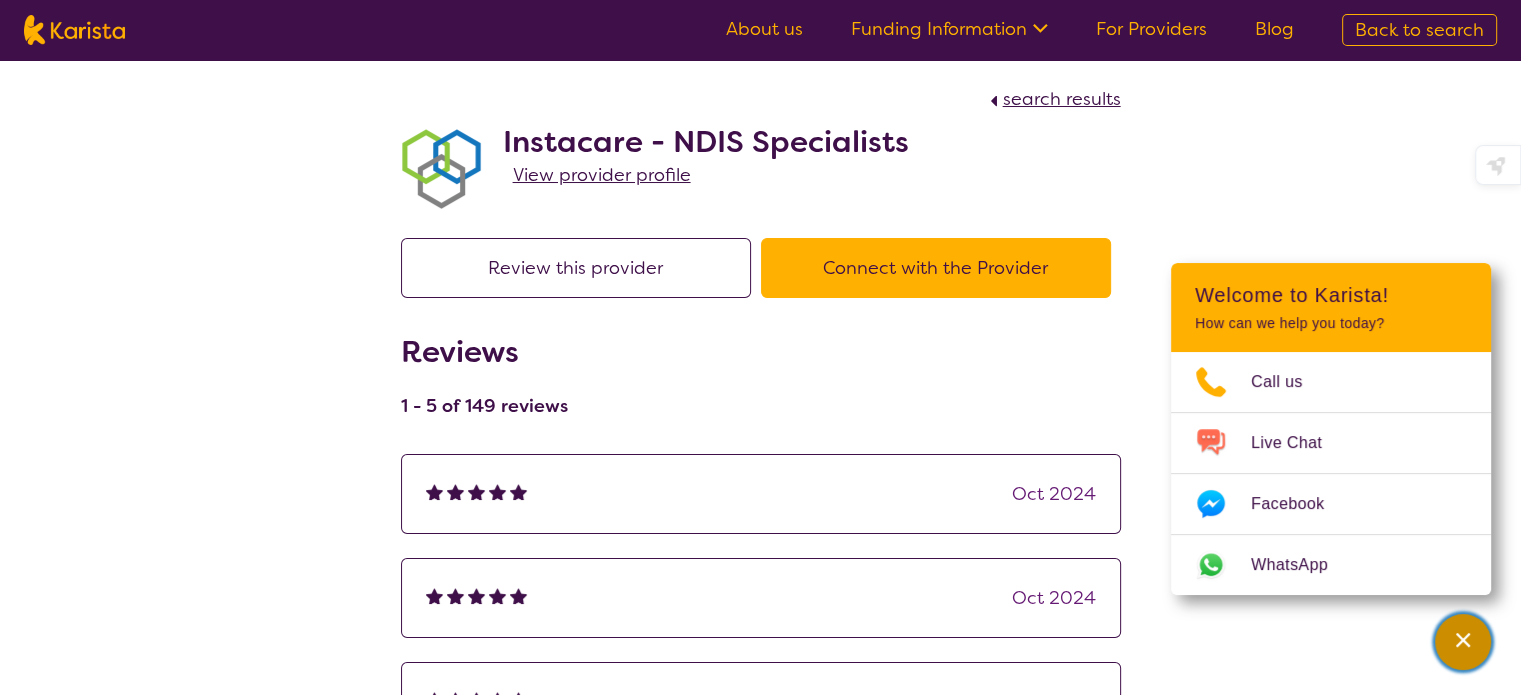click 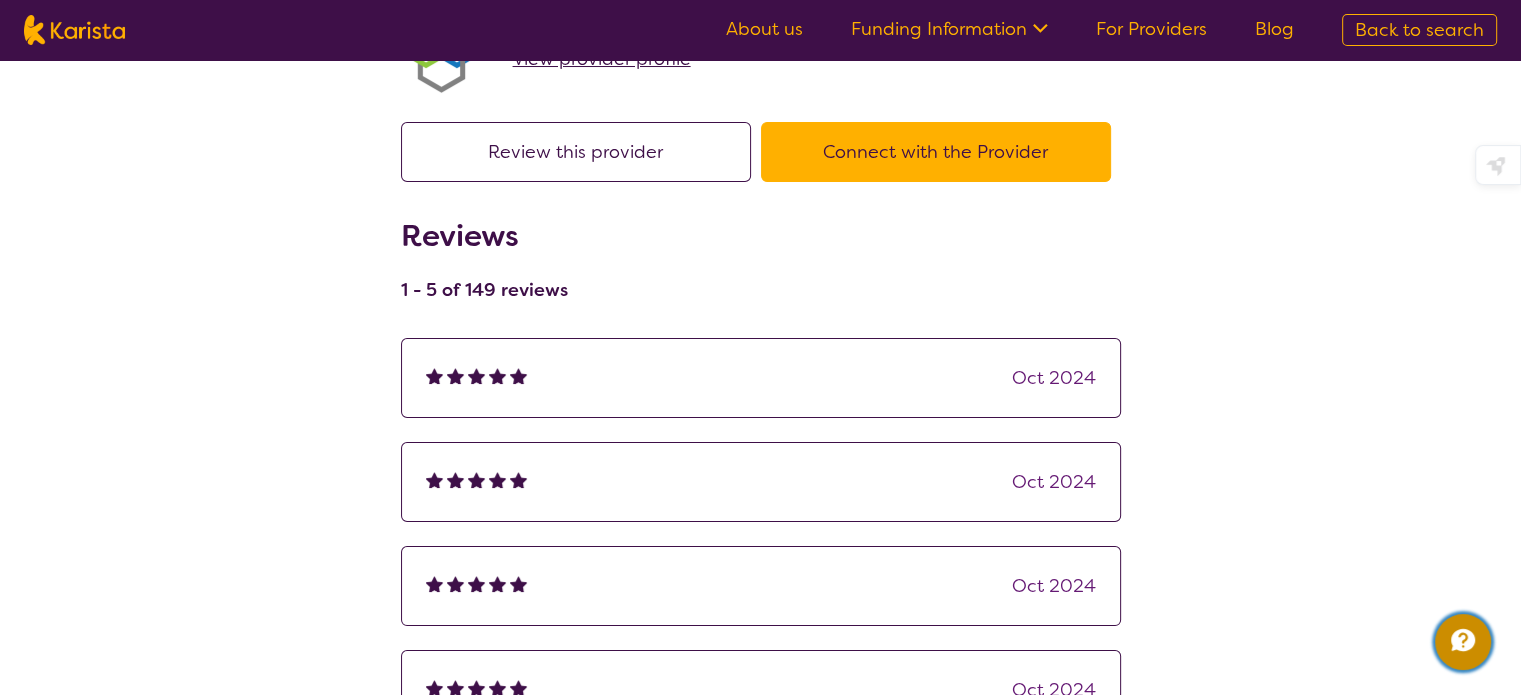 scroll, scrollTop: 0, scrollLeft: 0, axis: both 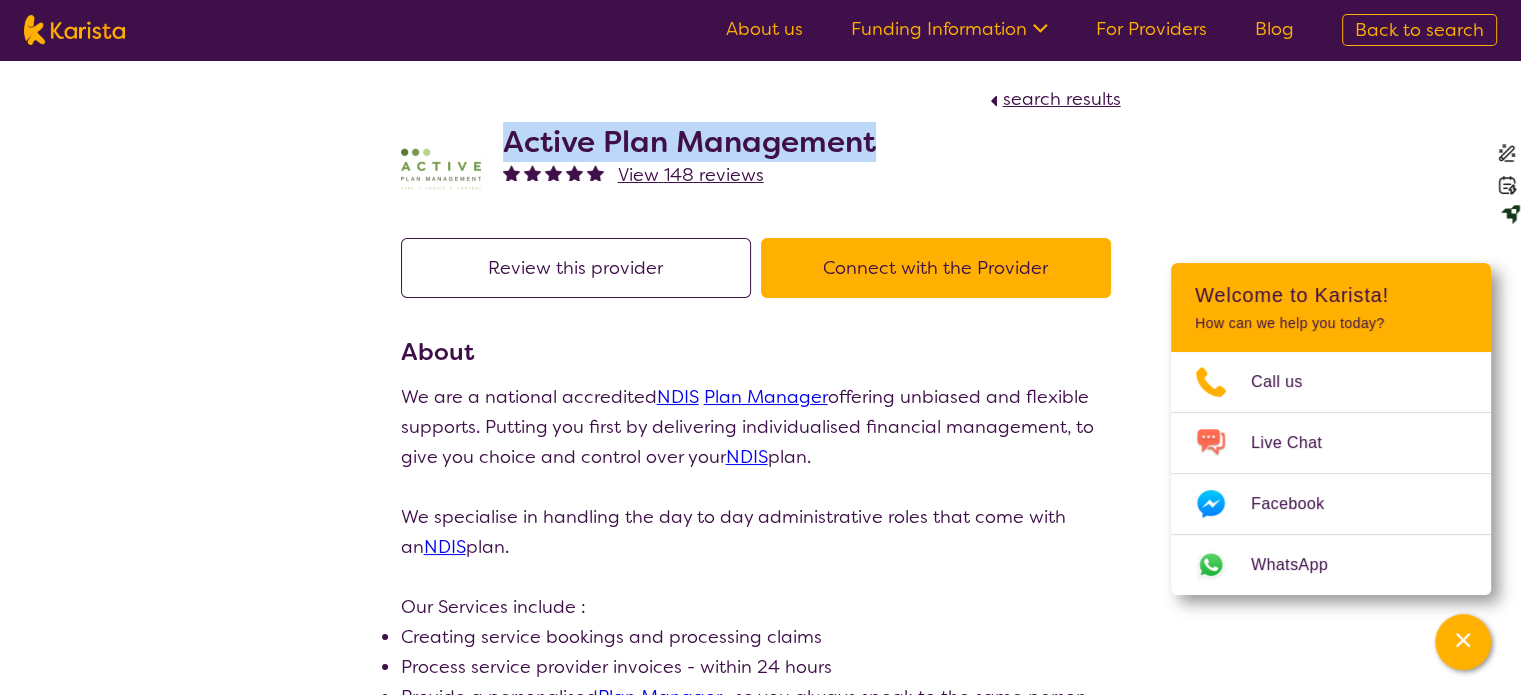 drag, startPoint x: 508, startPoint y: 139, endPoint x: 900, endPoint y: 137, distance: 392.0051 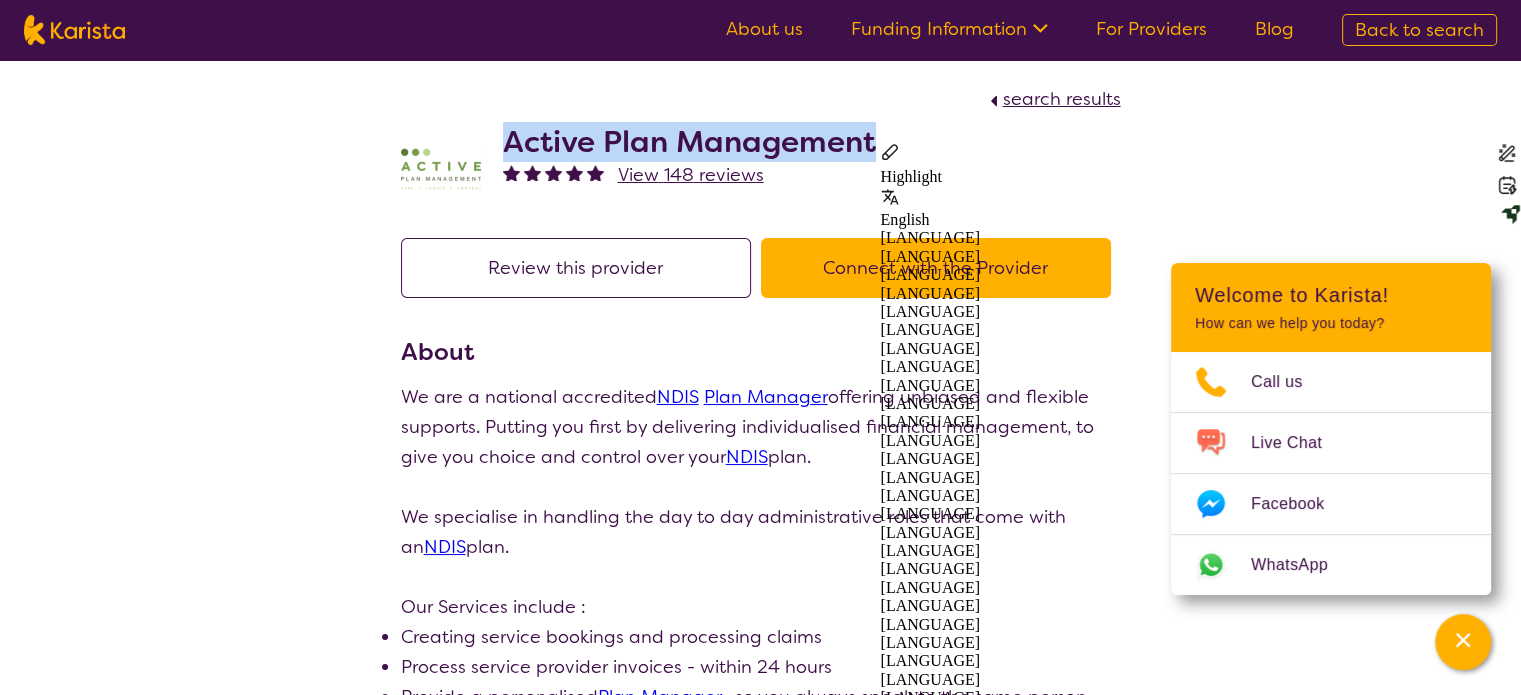 copy on "Active Plan Management" 